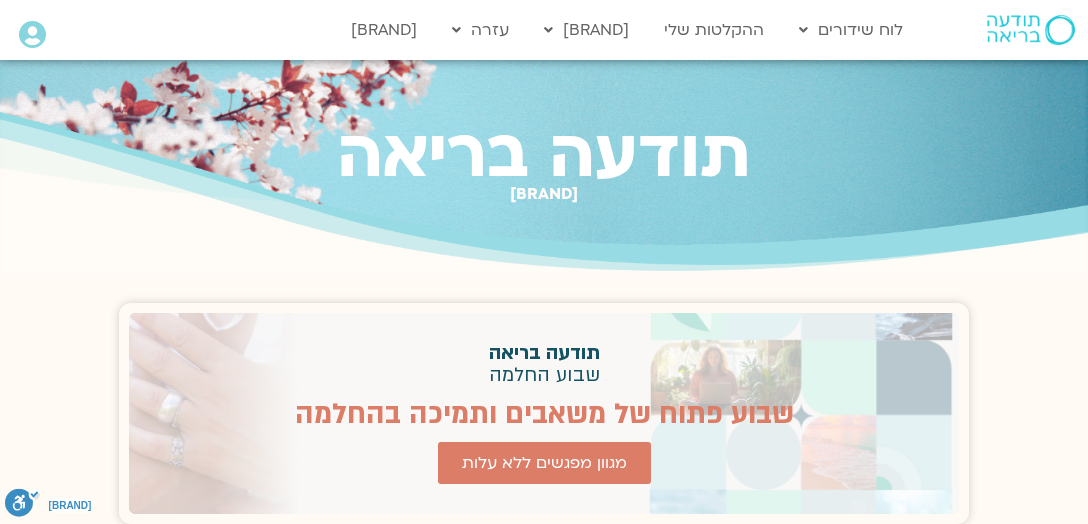 scroll, scrollTop: 0, scrollLeft: 0, axis: both 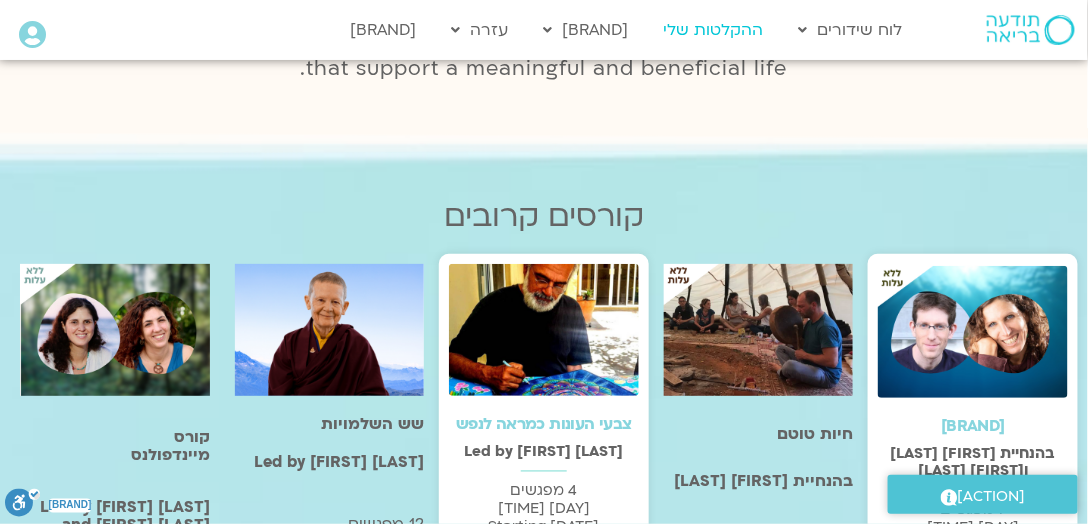click on "ההקלטות שלי" at bounding box center (714, 30) 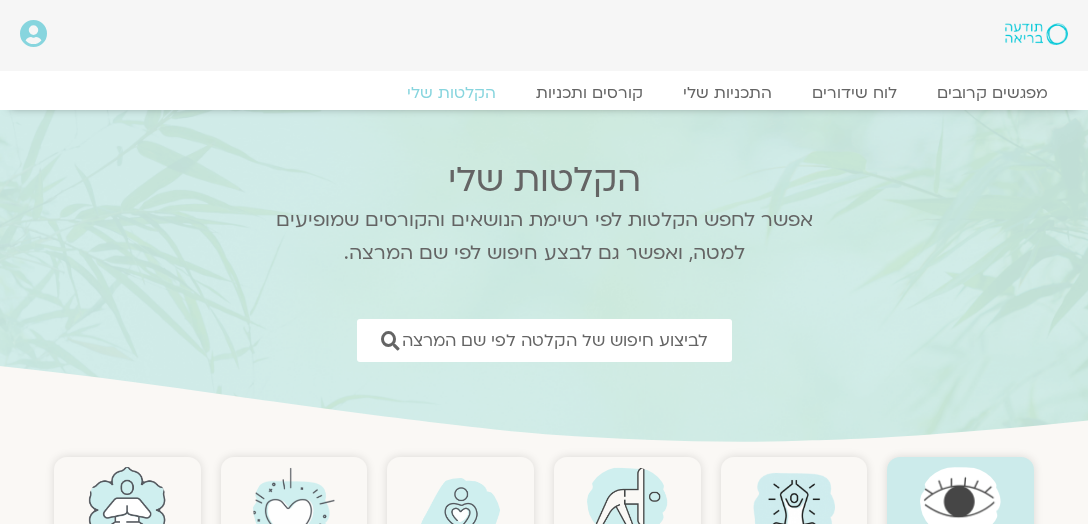 scroll, scrollTop: 0, scrollLeft: 0, axis: both 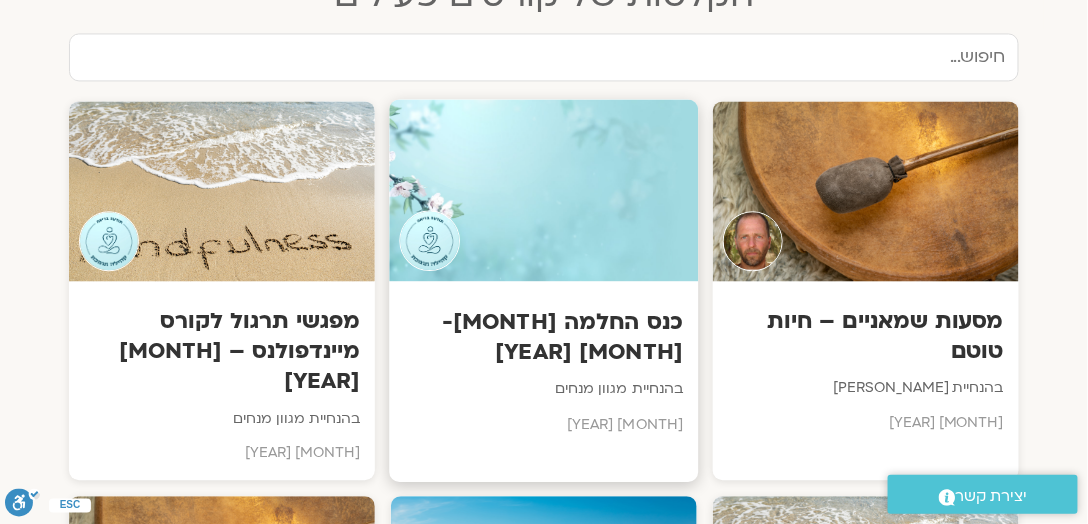 click at bounding box center [543, 190] 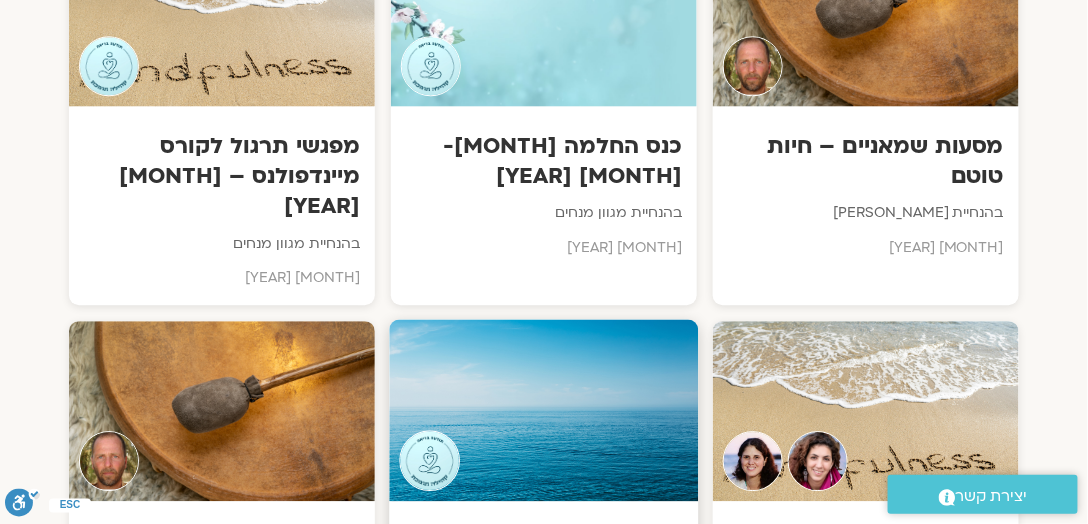 scroll, scrollTop: 1218, scrollLeft: 0, axis: vertical 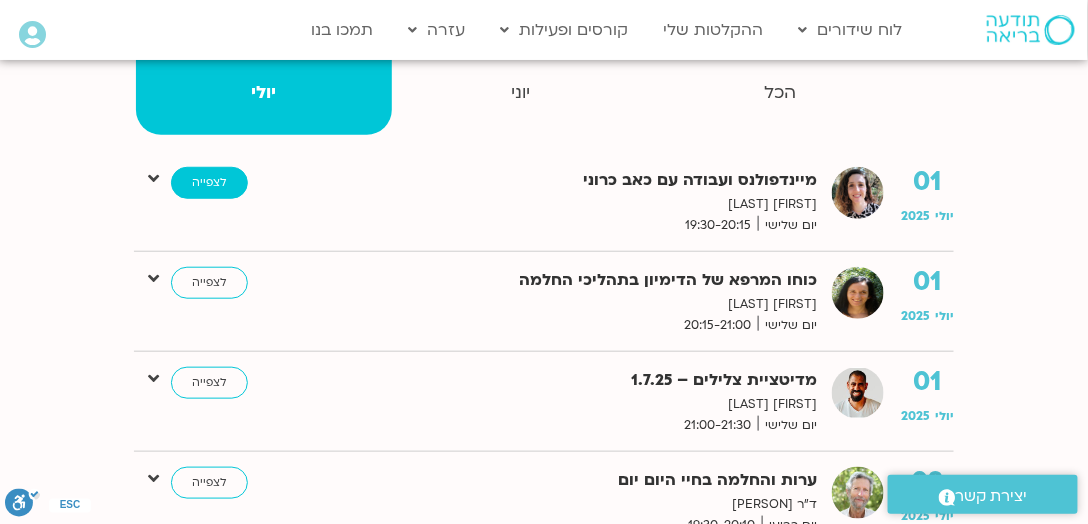click on "לצפייה" at bounding box center [209, 183] 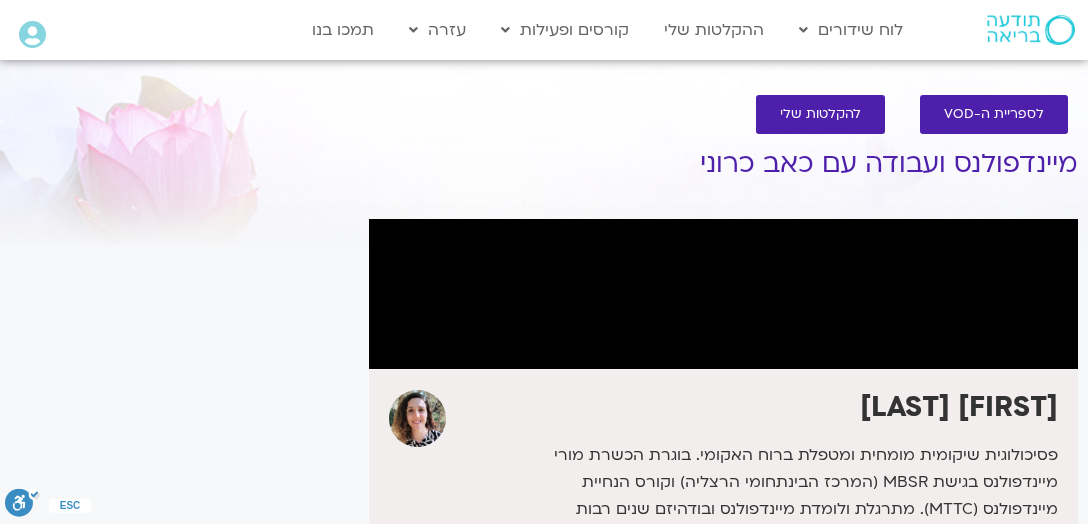 scroll, scrollTop: 0, scrollLeft: 0, axis: both 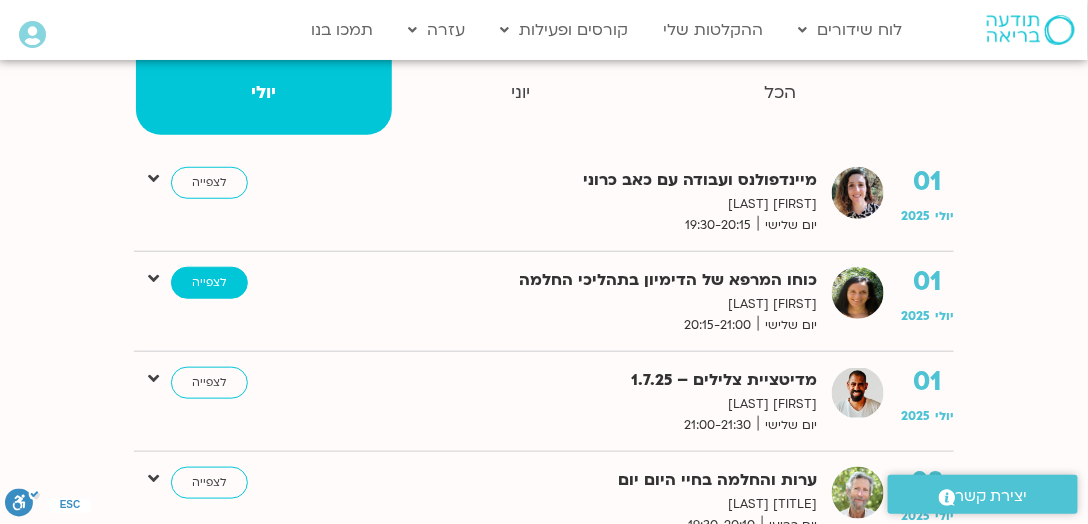 click on "לצפייה" at bounding box center [209, 283] 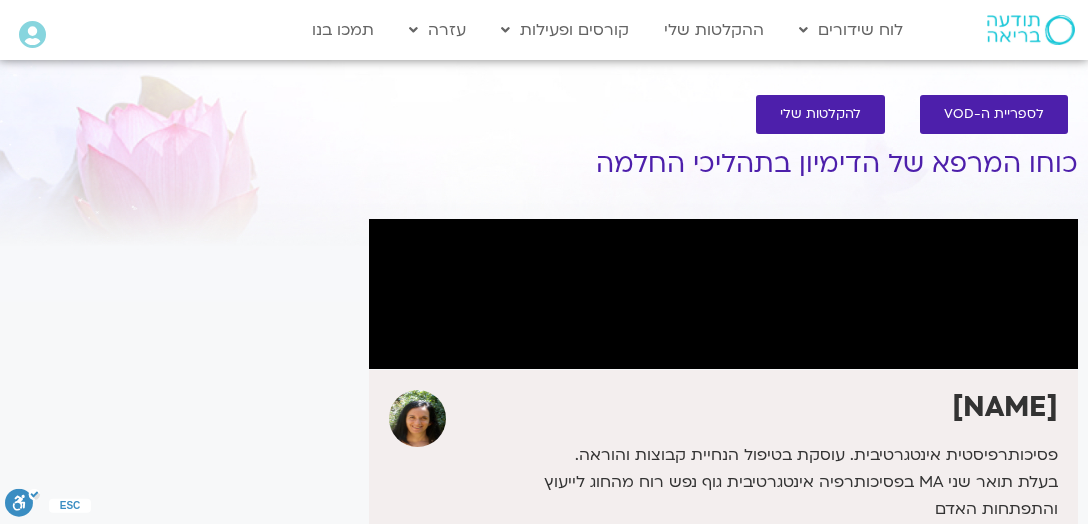 scroll, scrollTop: 0, scrollLeft: 0, axis: both 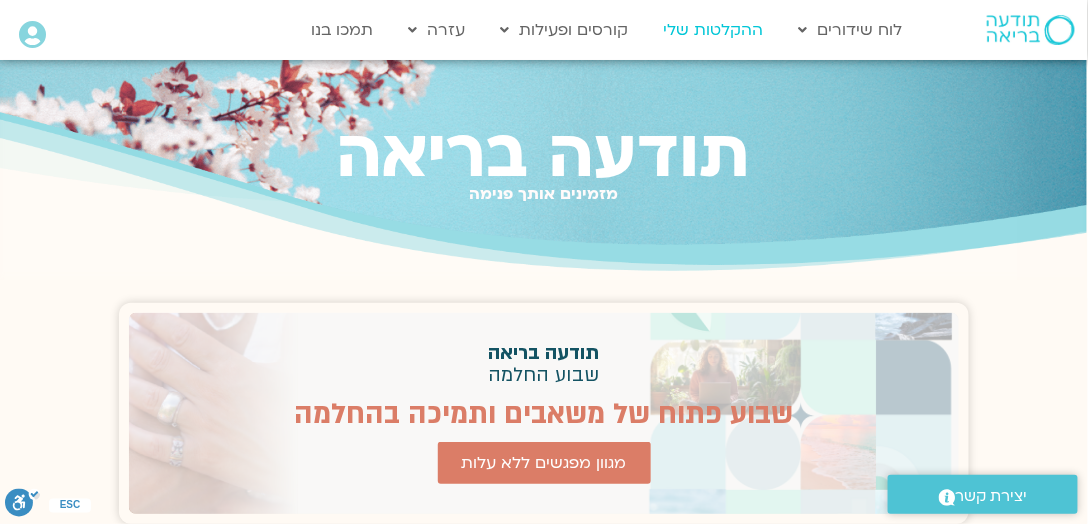 click on "ההקלטות שלי" at bounding box center (714, 30) 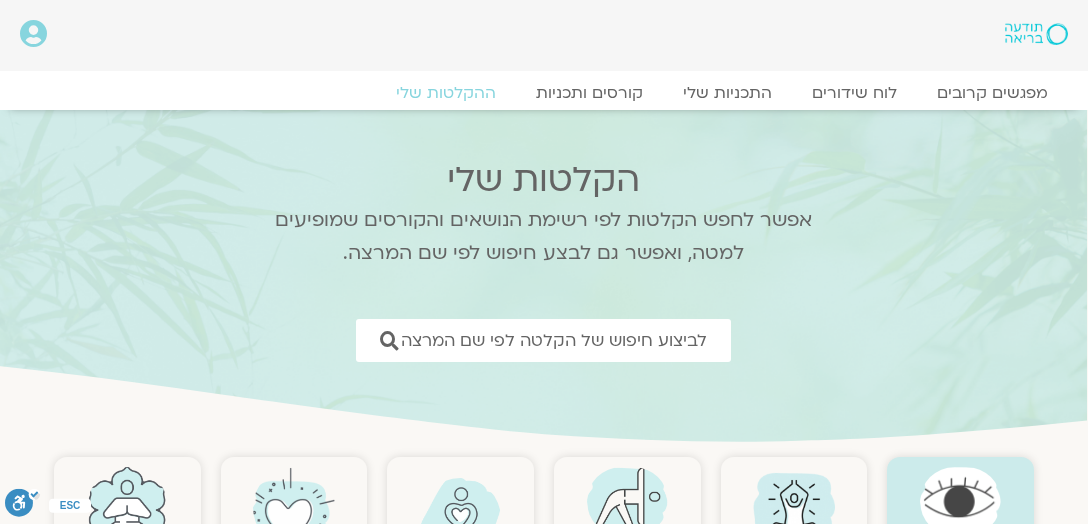 scroll, scrollTop: 0, scrollLeft: 0, axis: both 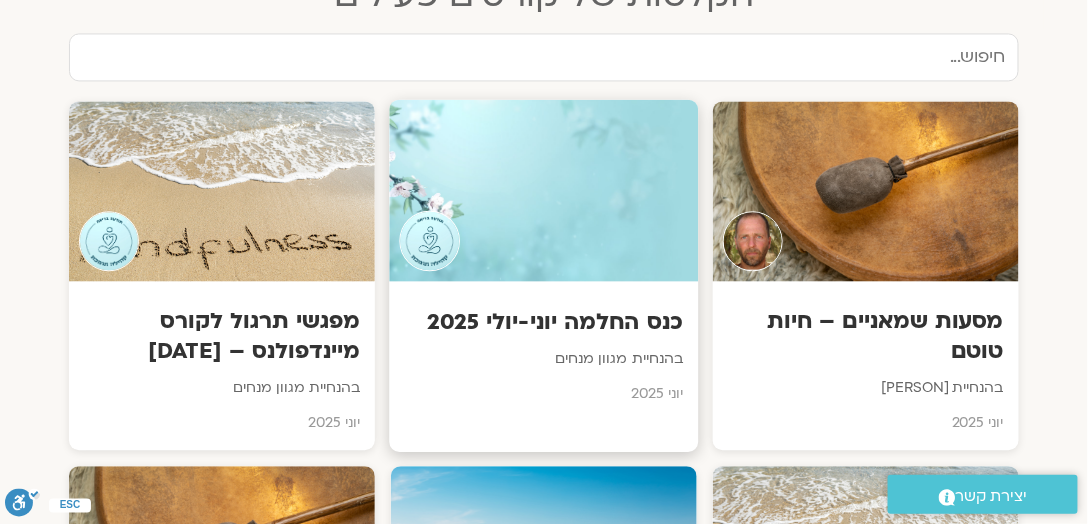 click at bounding box center (543, 190) 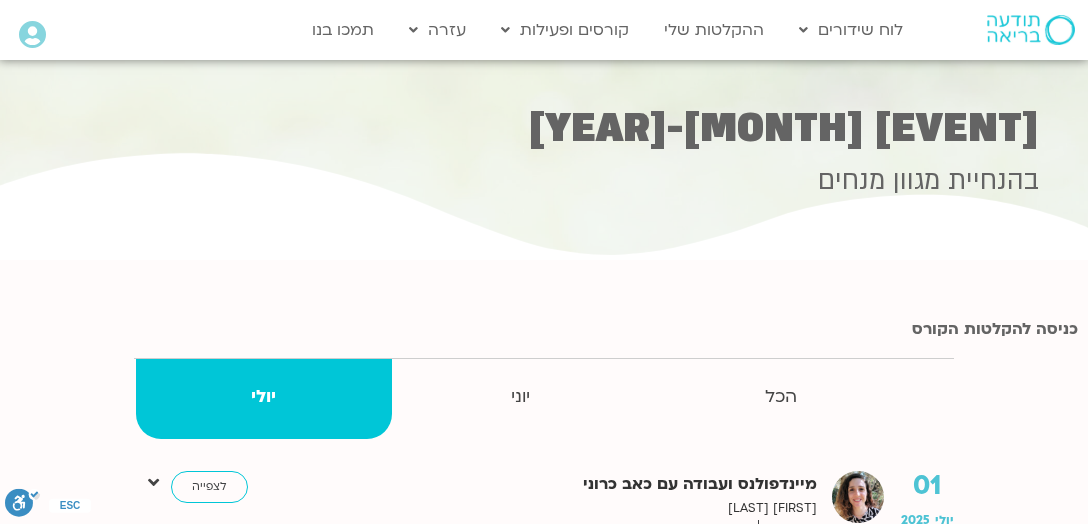 scroll, scrollTop: 0, scrollLeft: 0, axis: both 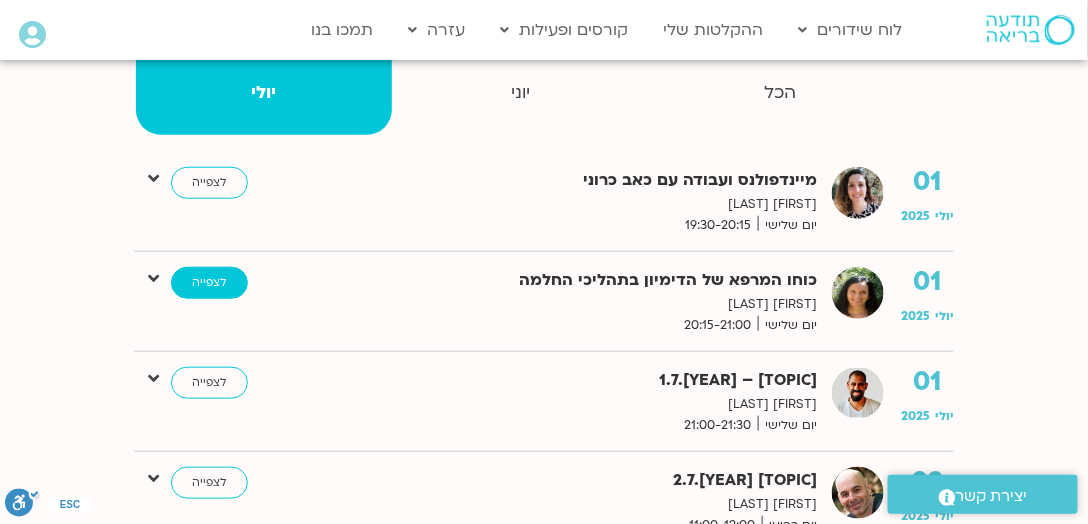 click on "לצפייה" at bounding box center (209, 283) 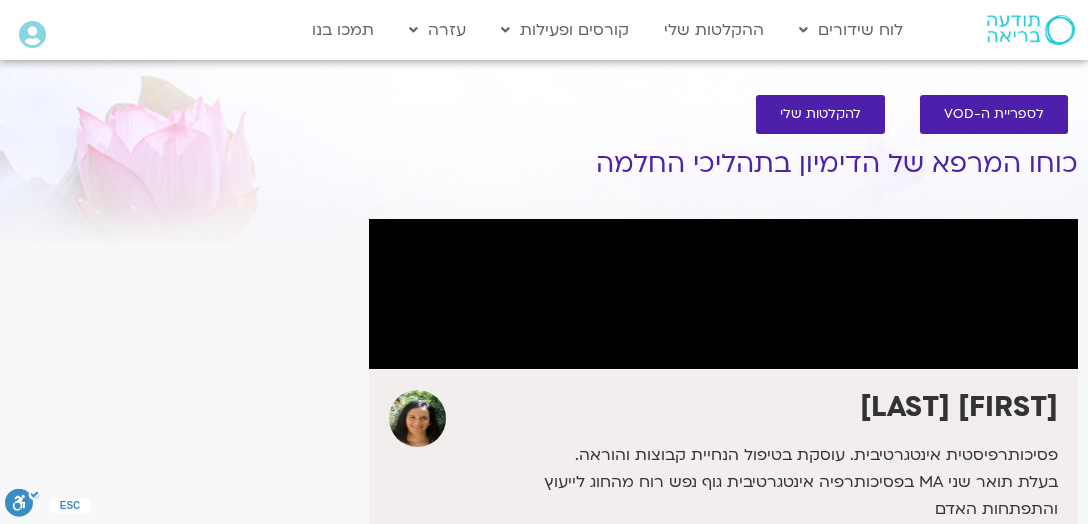 scroll, scrollTop: 0, scrollLeft: 0, axis: both 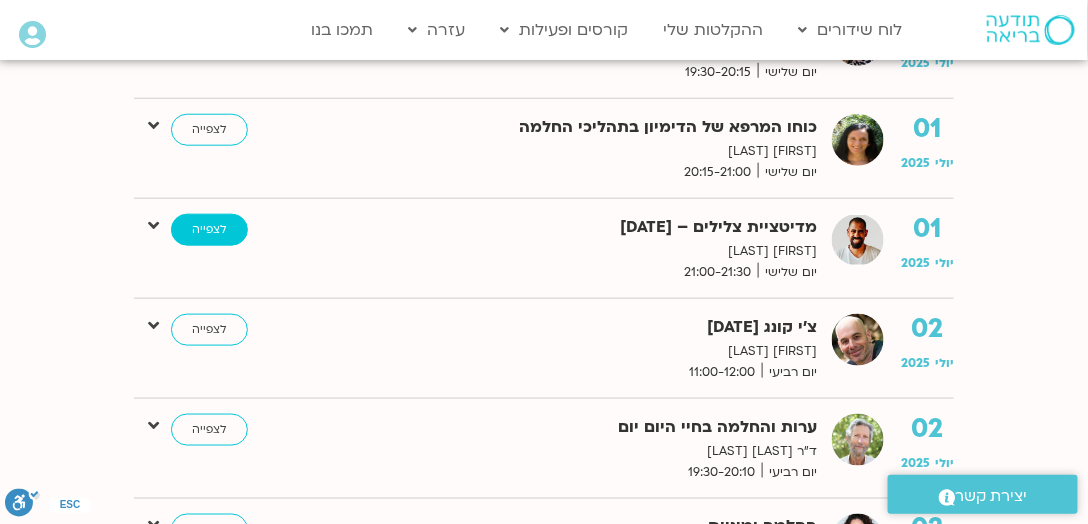 click on "לצפייה" at bounding box center [209, 230] 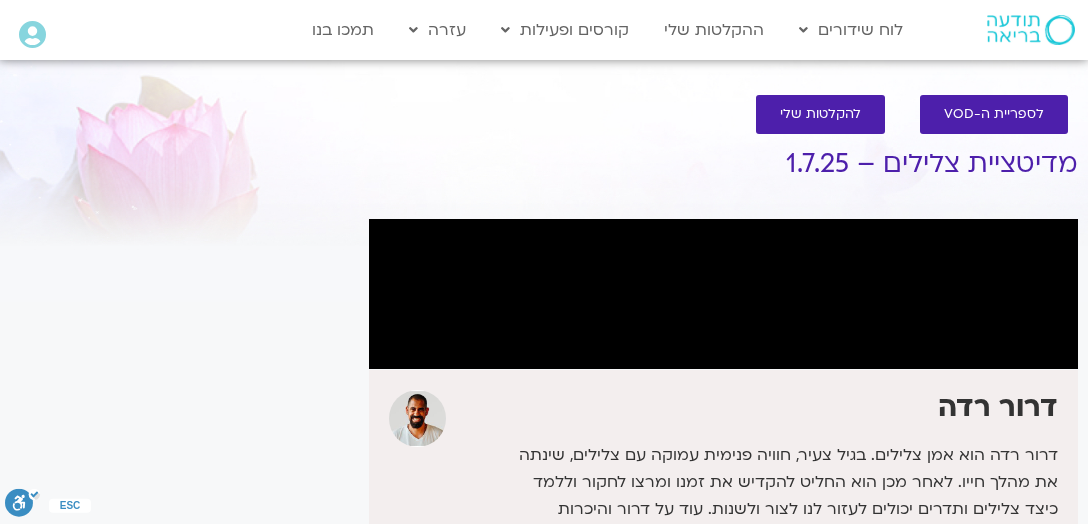 scroll, scrollTop: 0, scrollLeft: 0, axis: both 